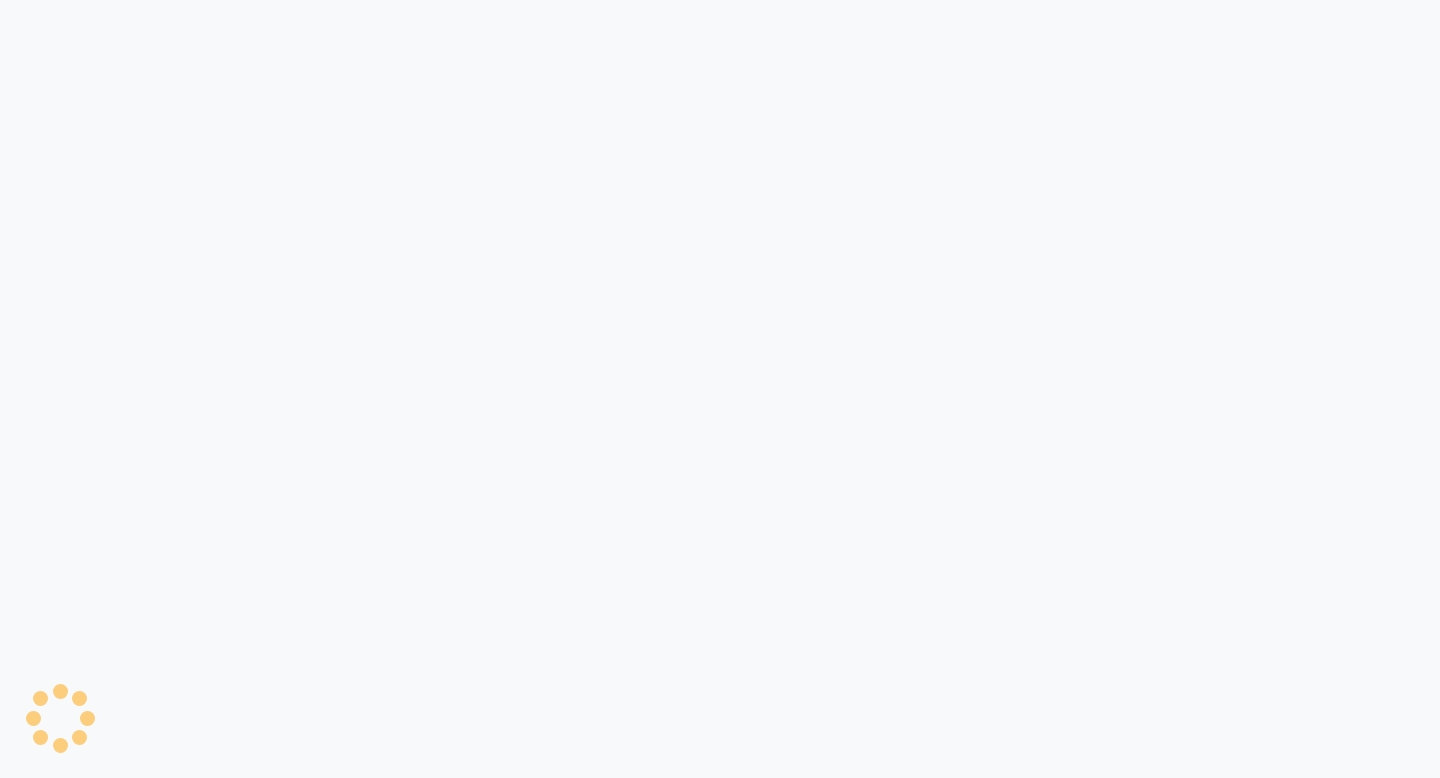 scroll, scrollTop: 0, scrollLeft: 0, axis: both 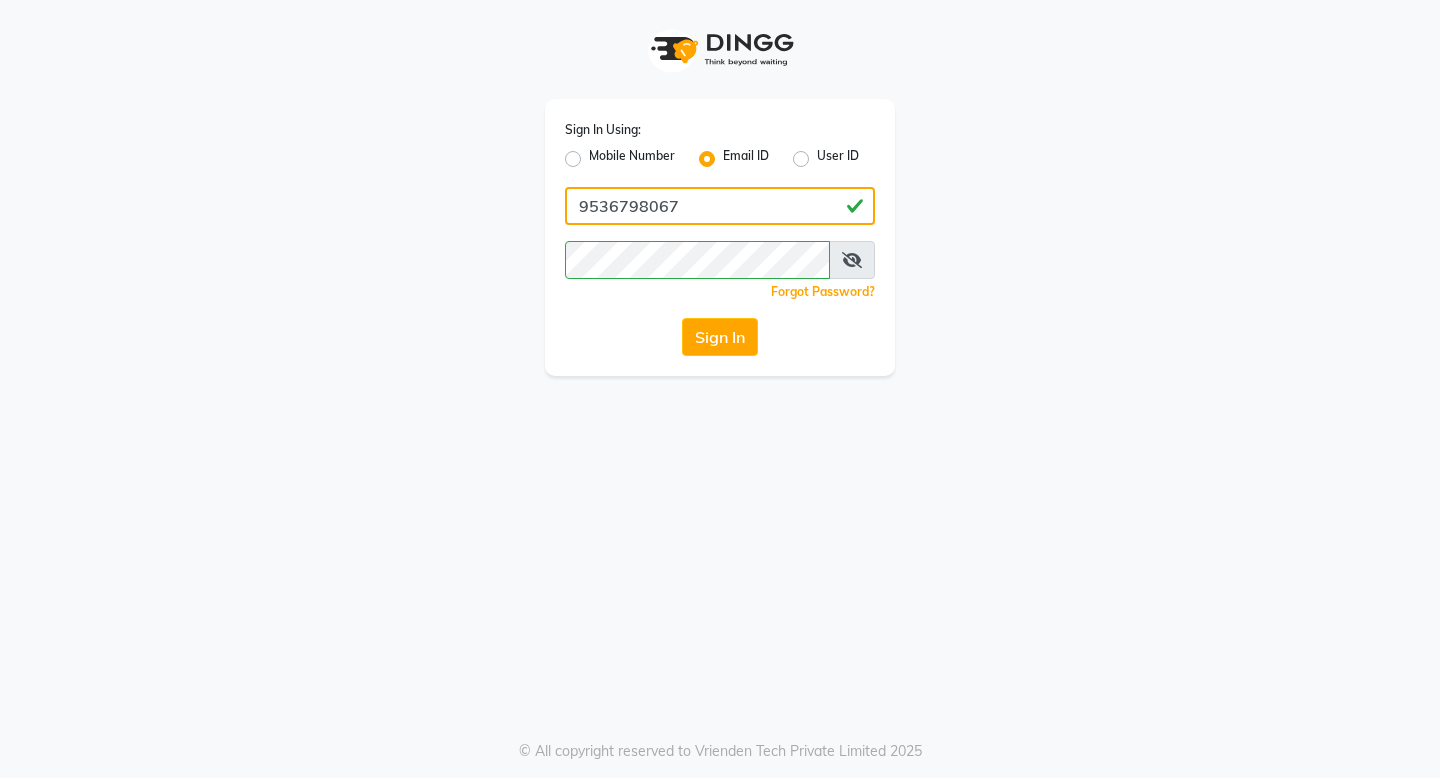 click on "9536798067" 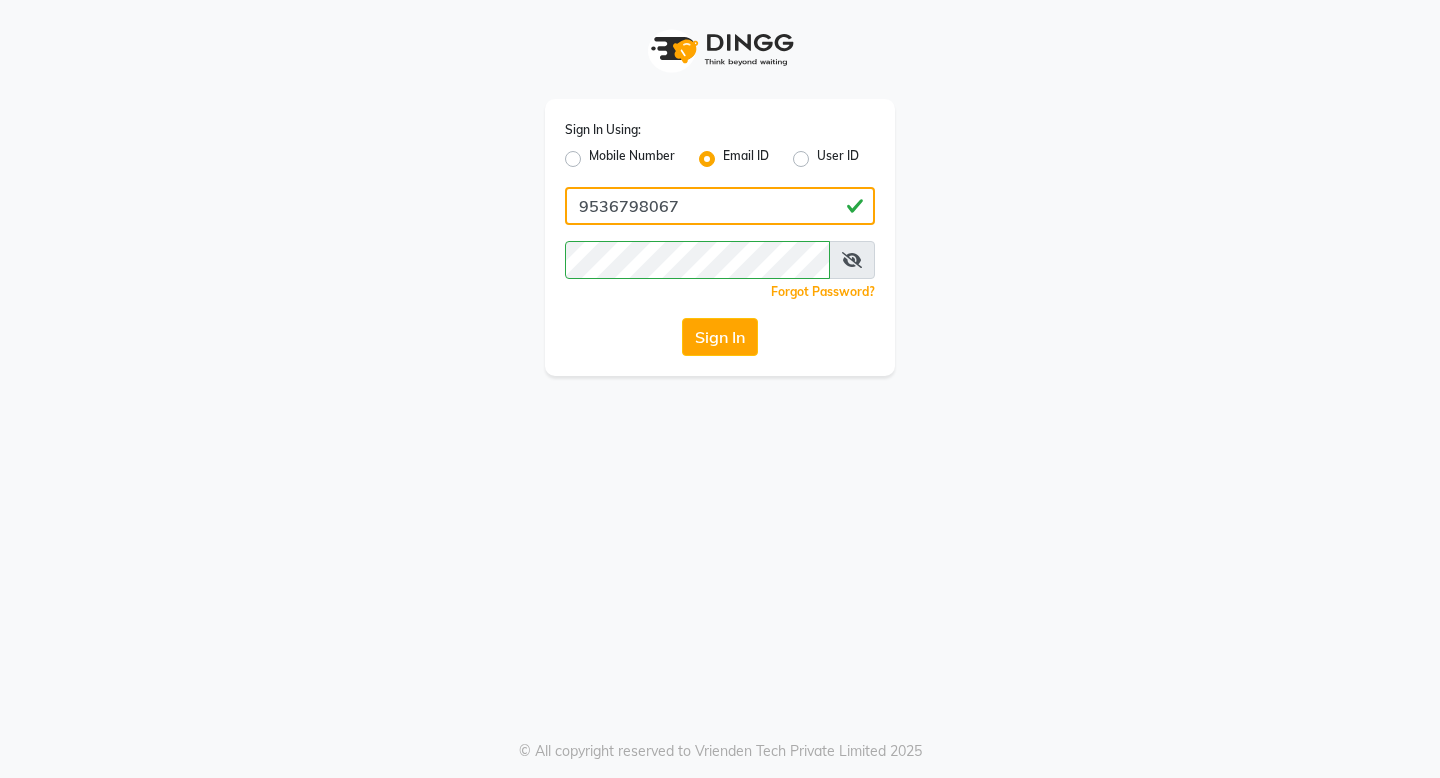 click on "9536798067" 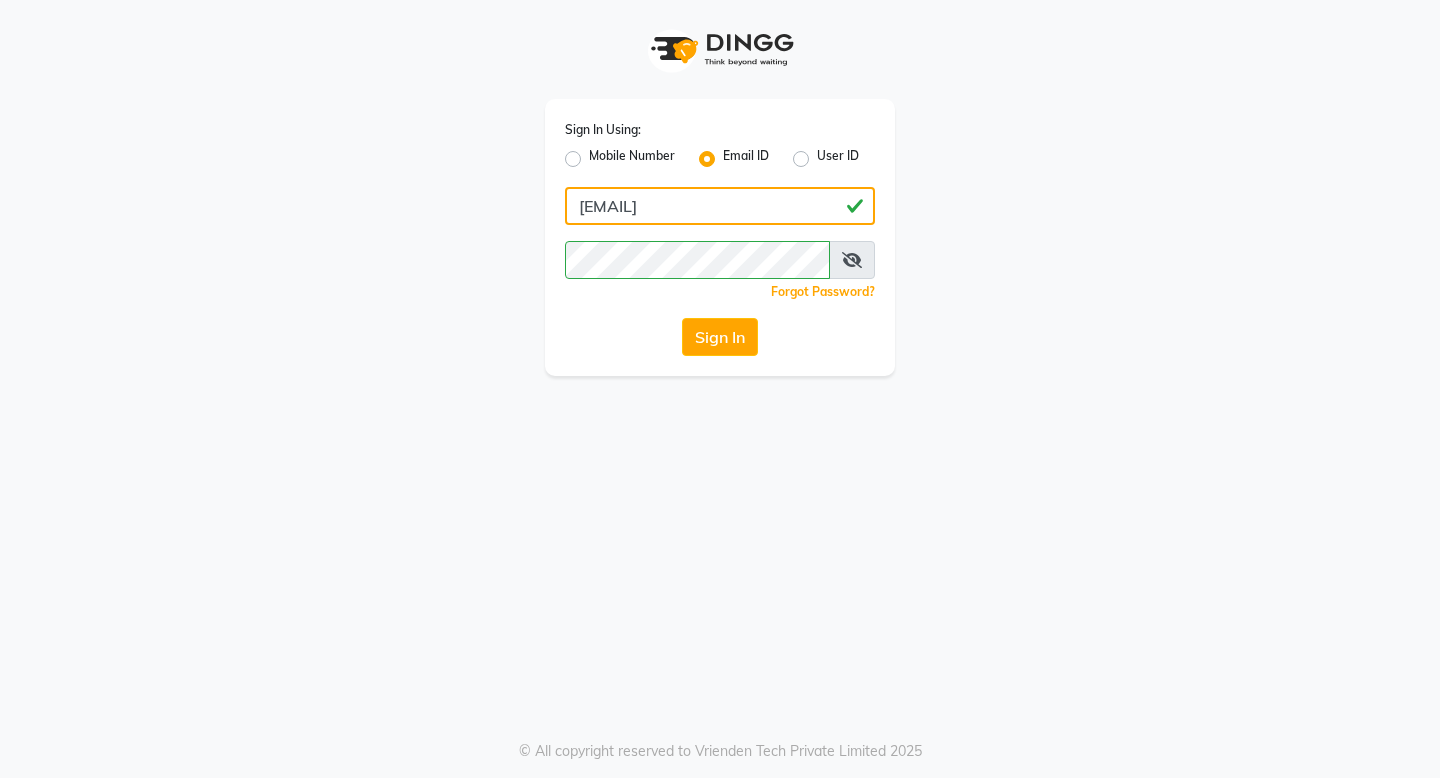 type on "[EMAIL]" 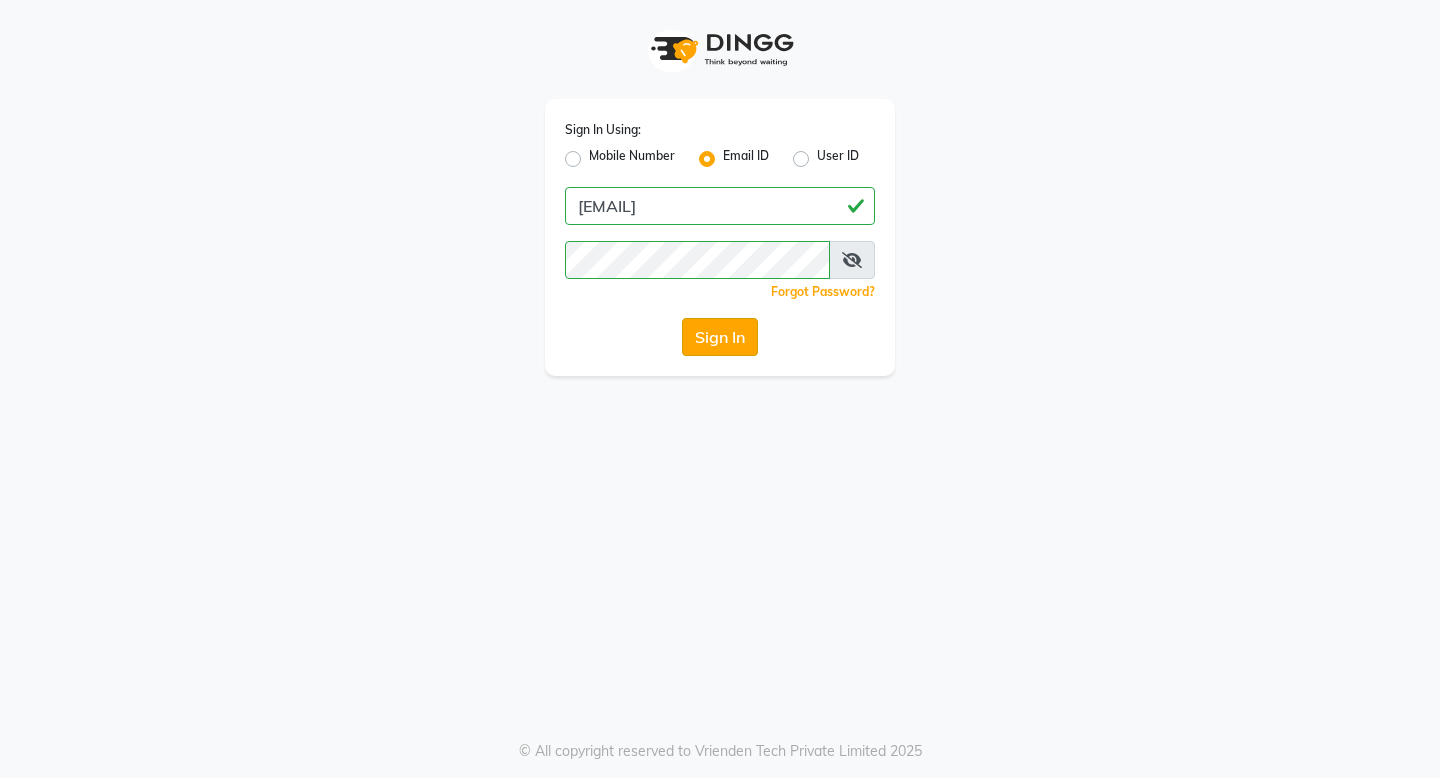 click on "Sign In" 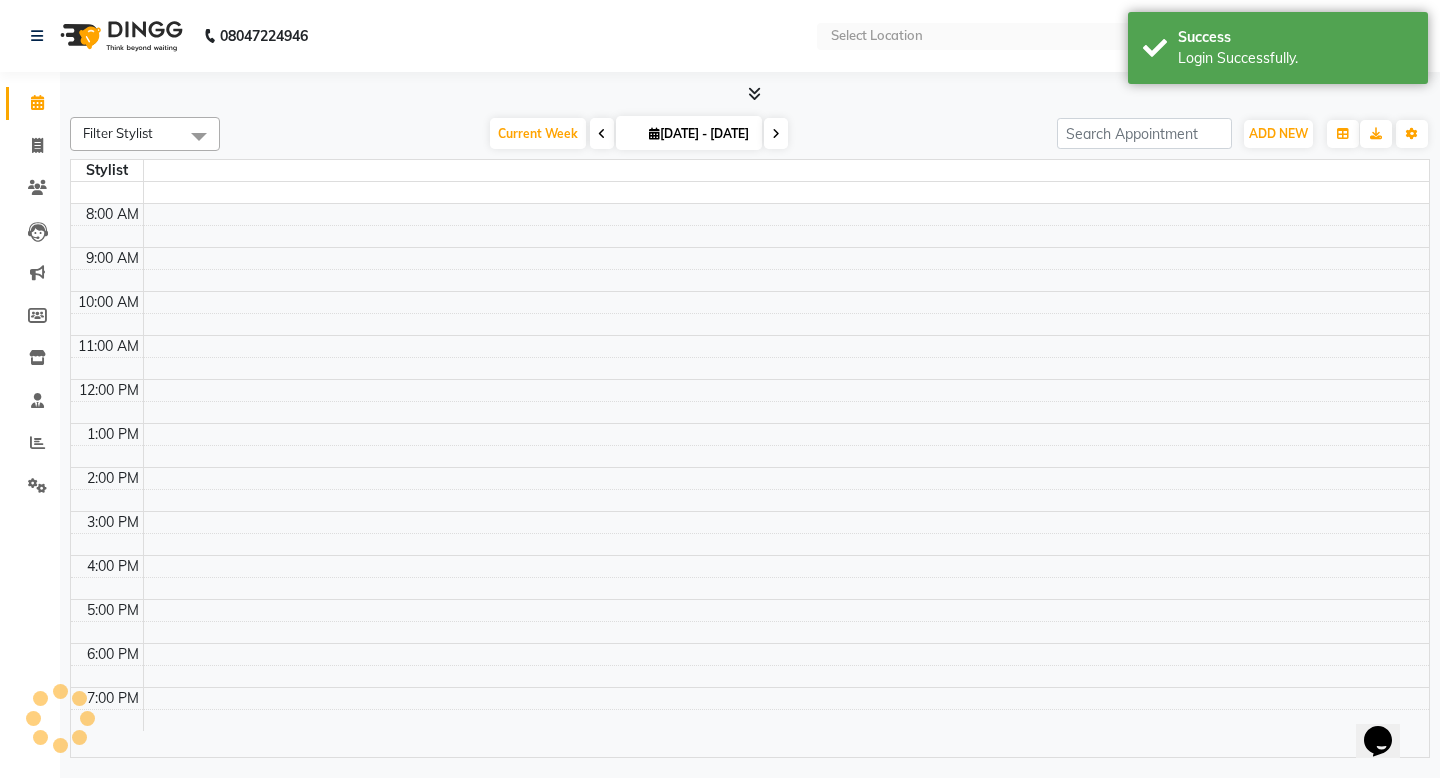 scroll, scrollTop: 0, scrollLeft: 0, axis: both 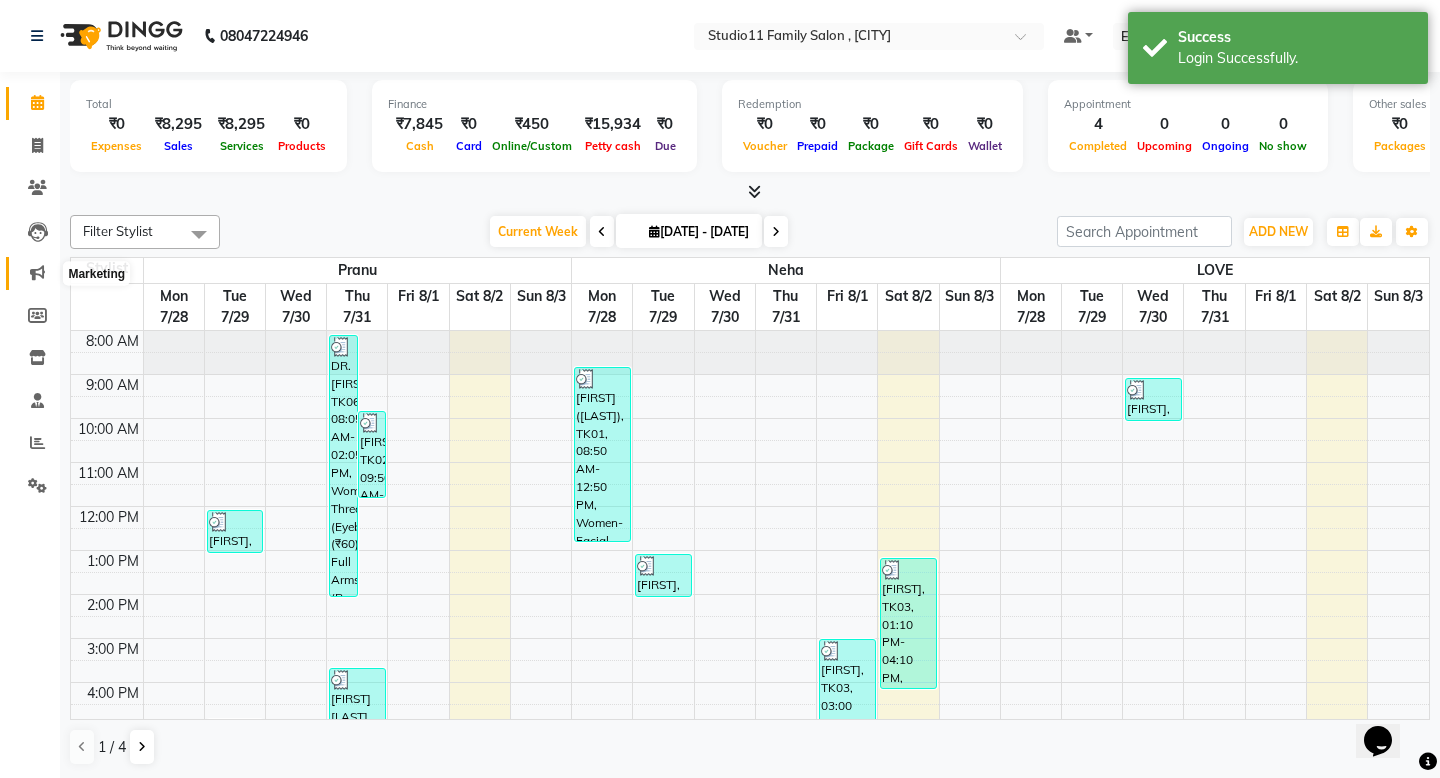click 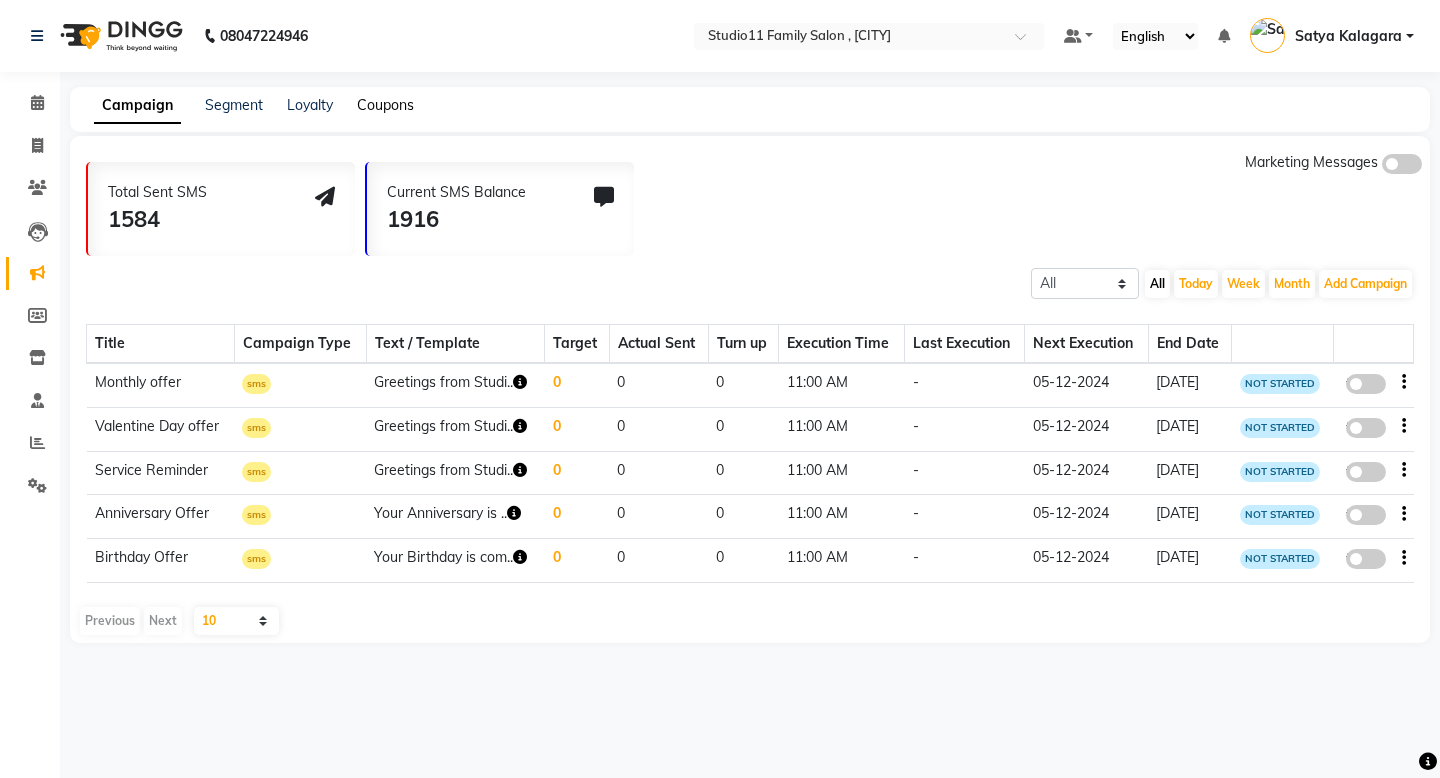 click on "Coupons" 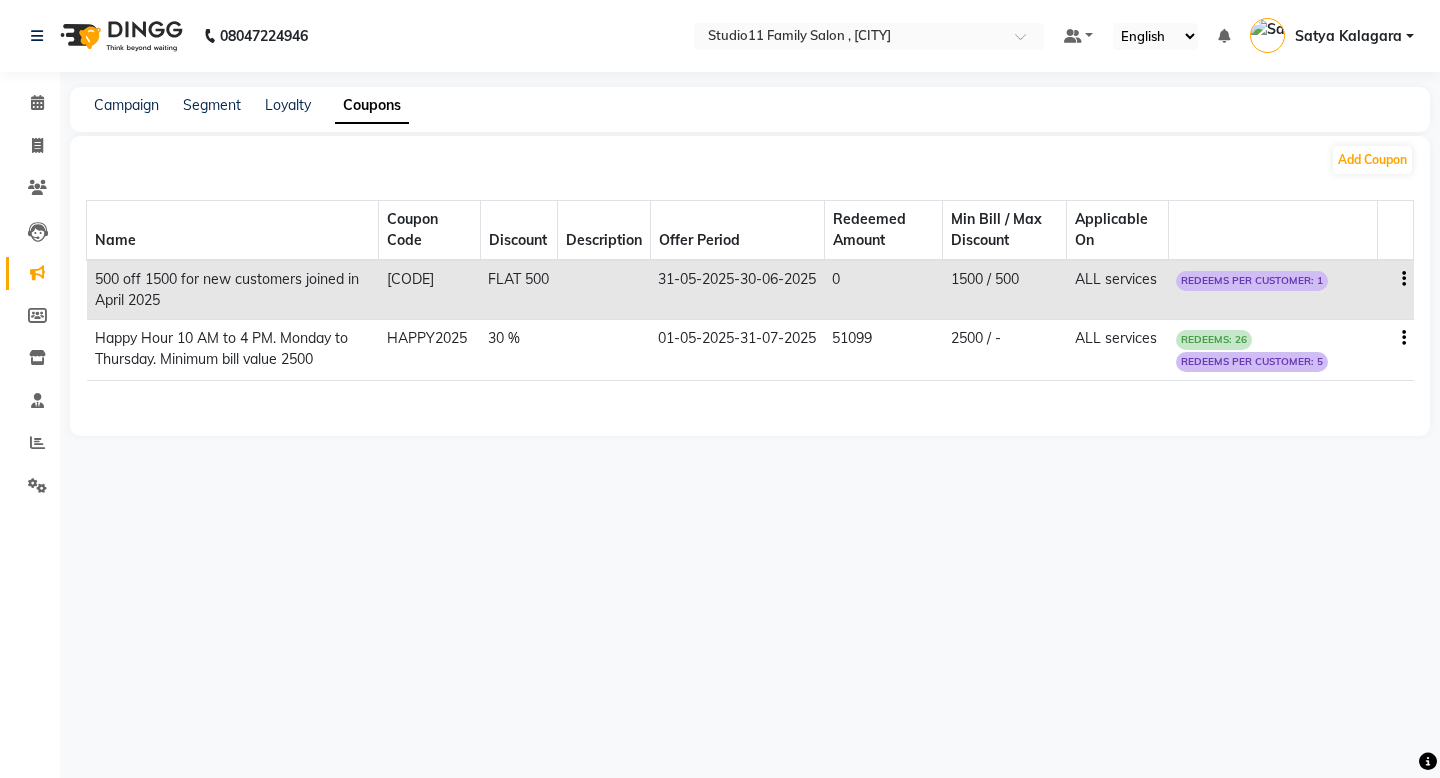 click 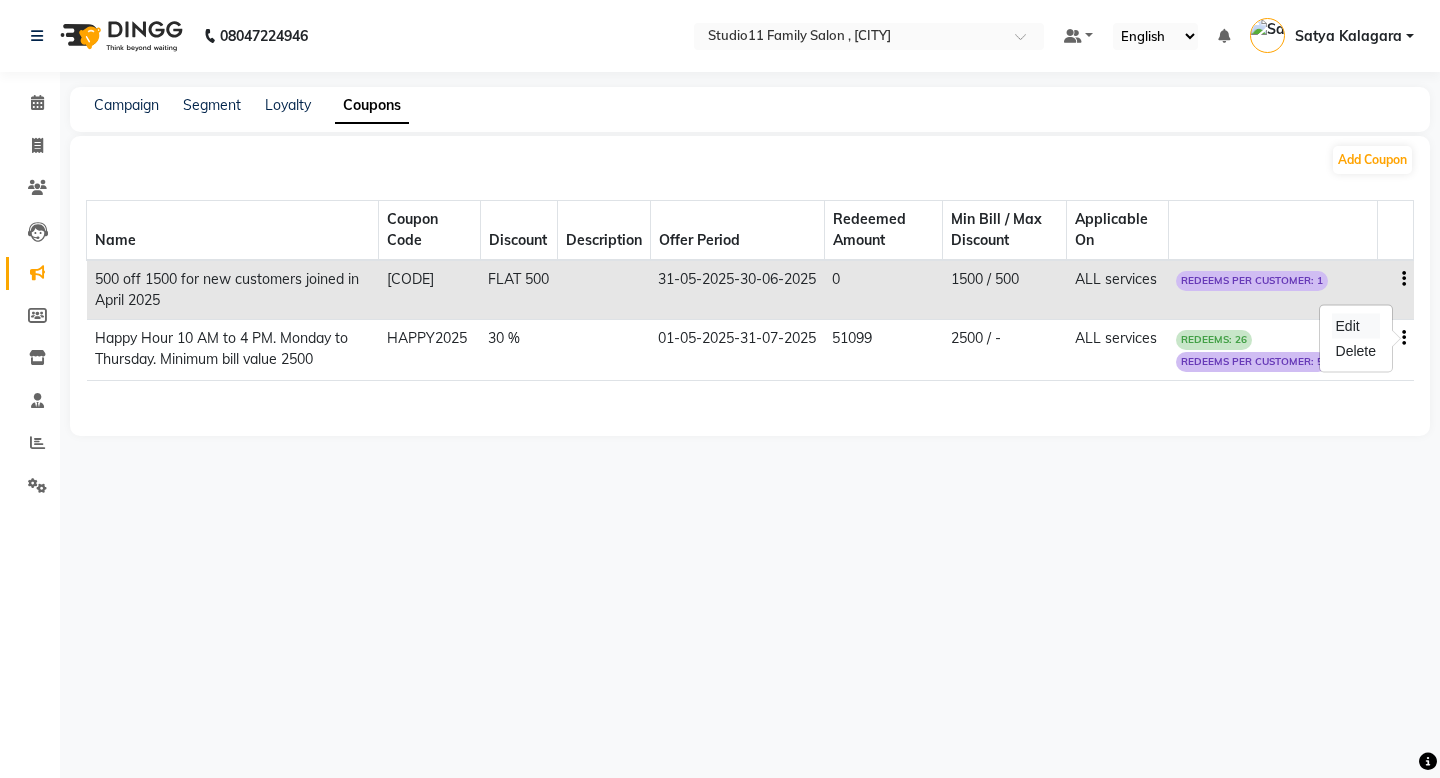 click on "Edit" at bounding box center [1356, 326] 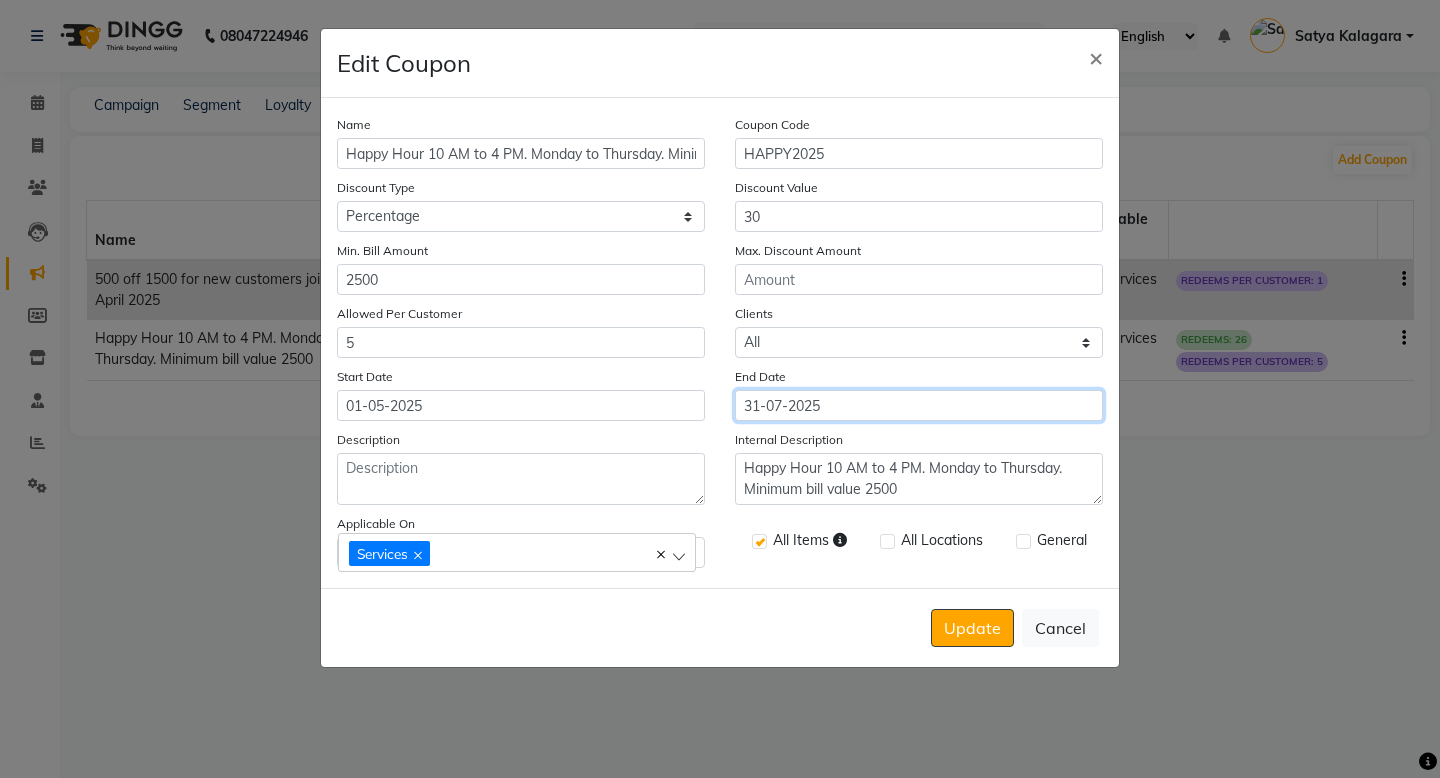 click on "31-07-2025" at bounding box center (919, 405) 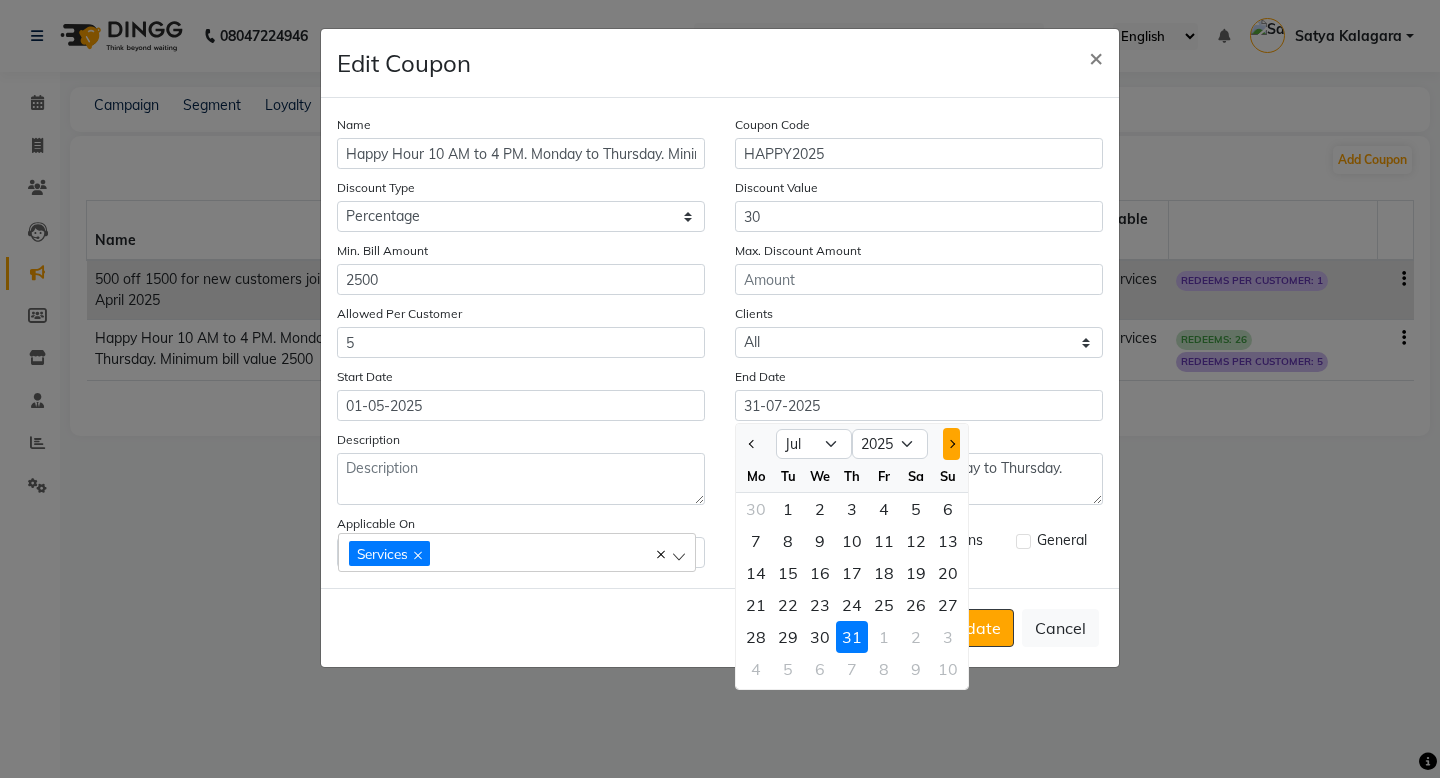 click 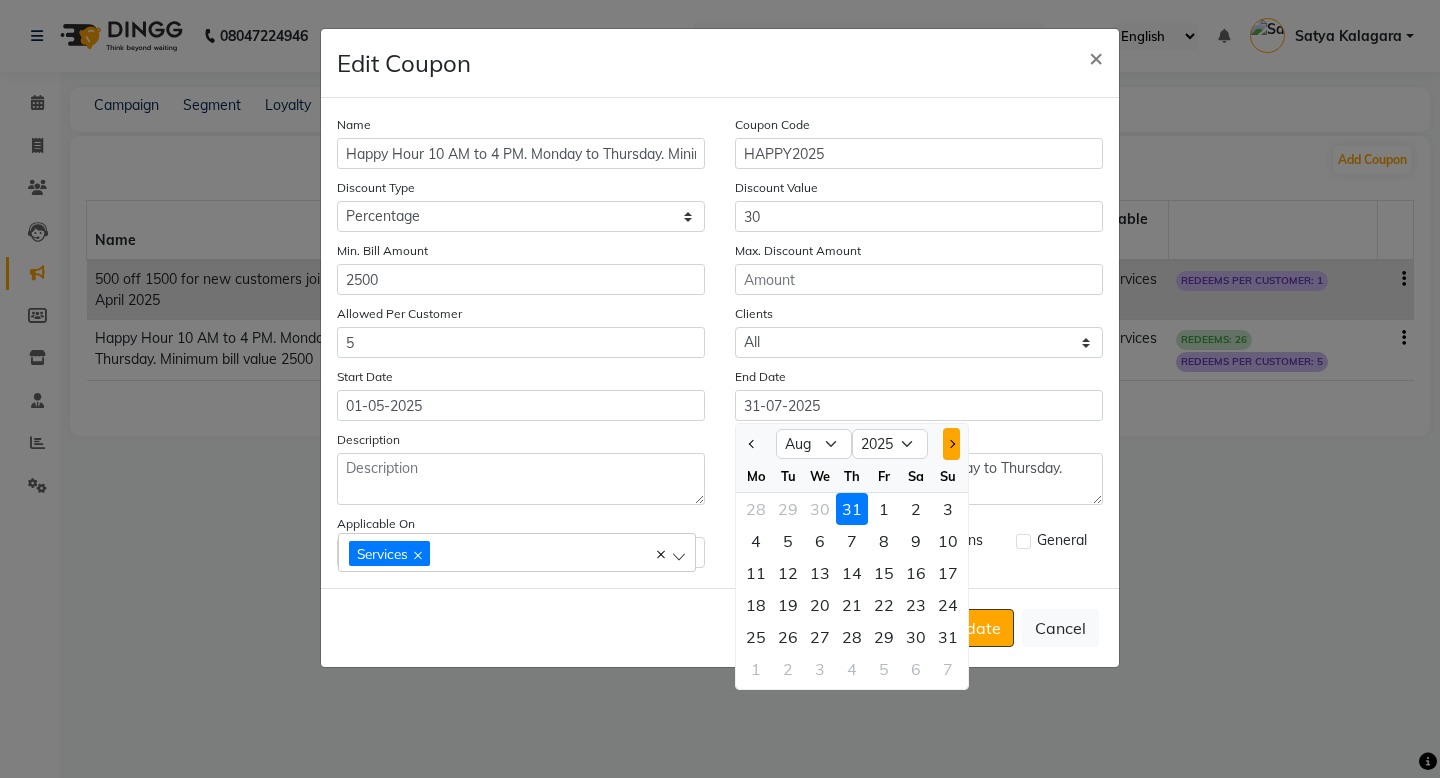 click 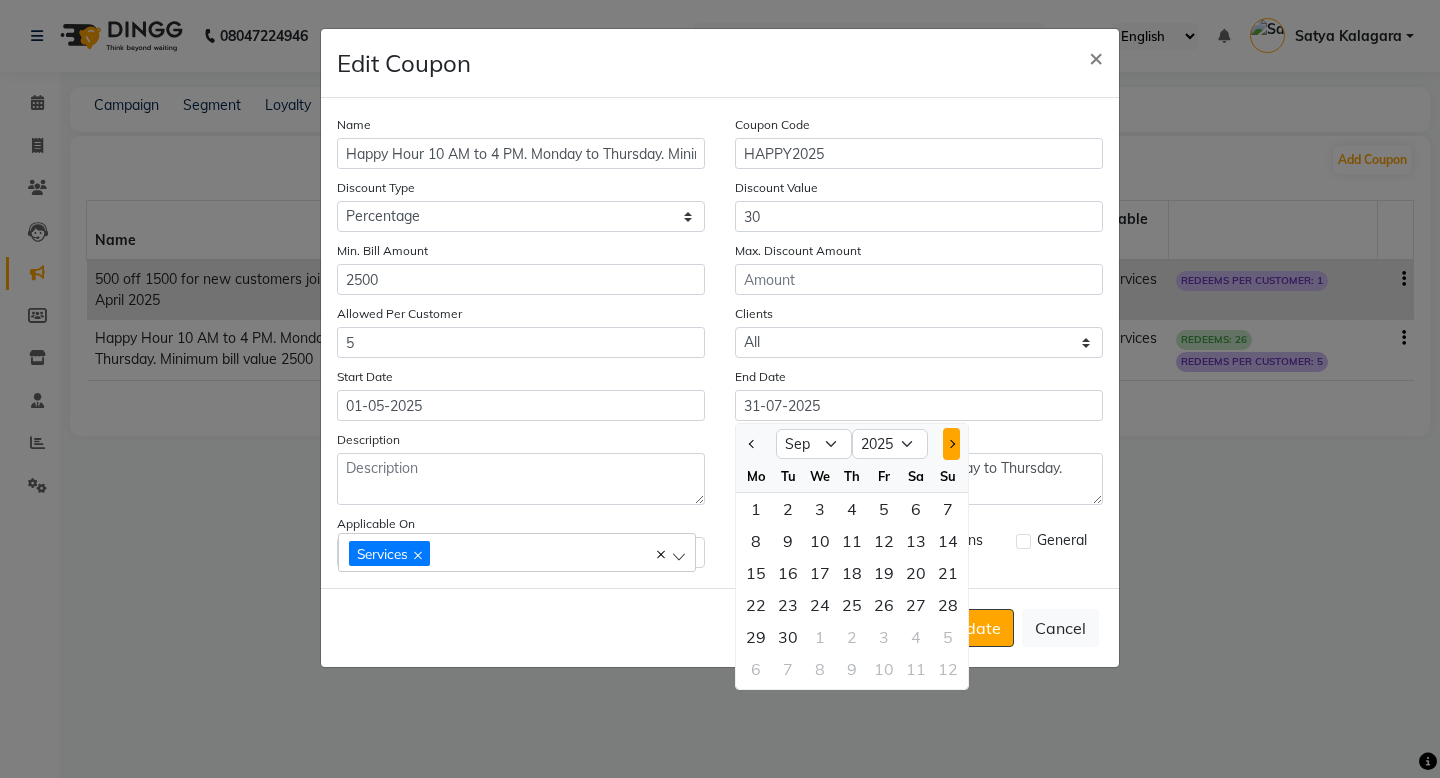 click 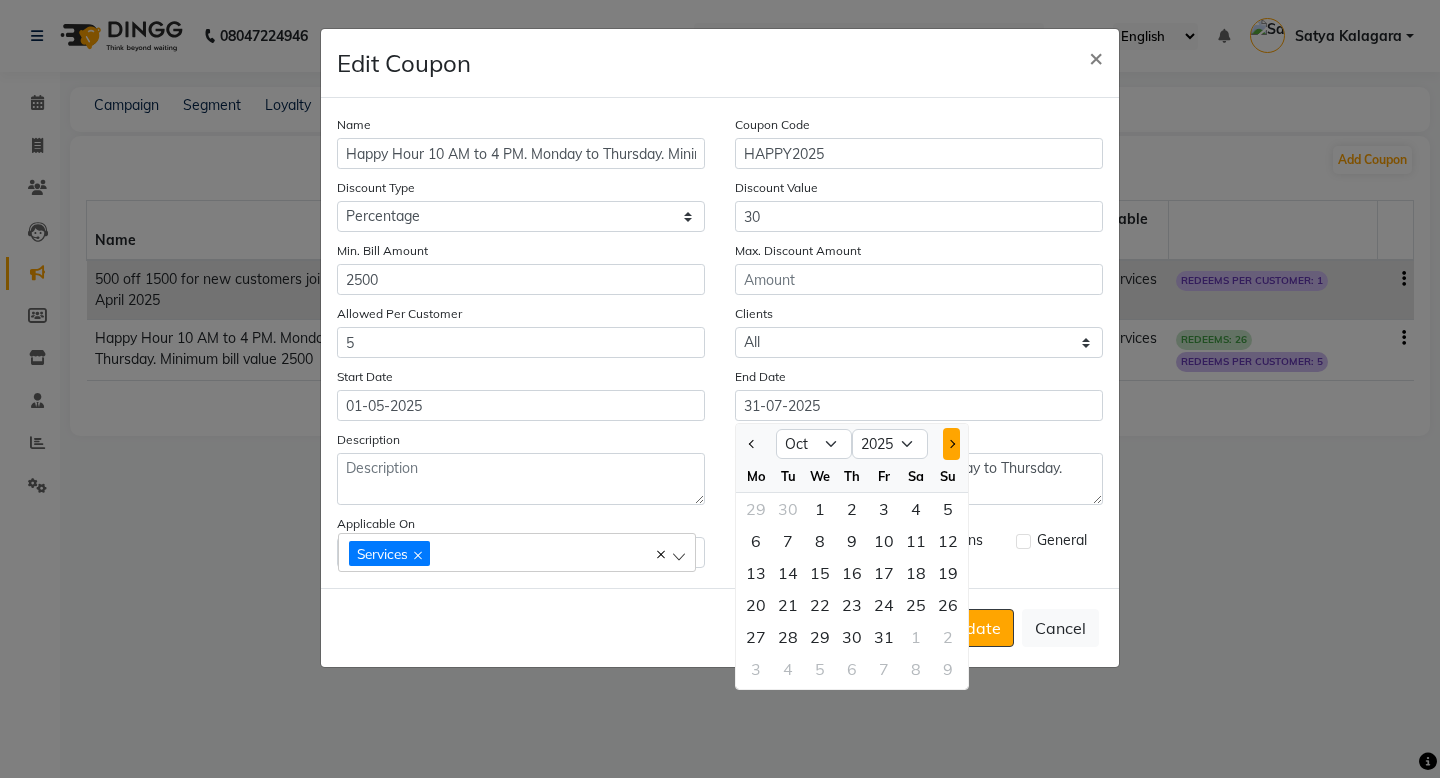 click 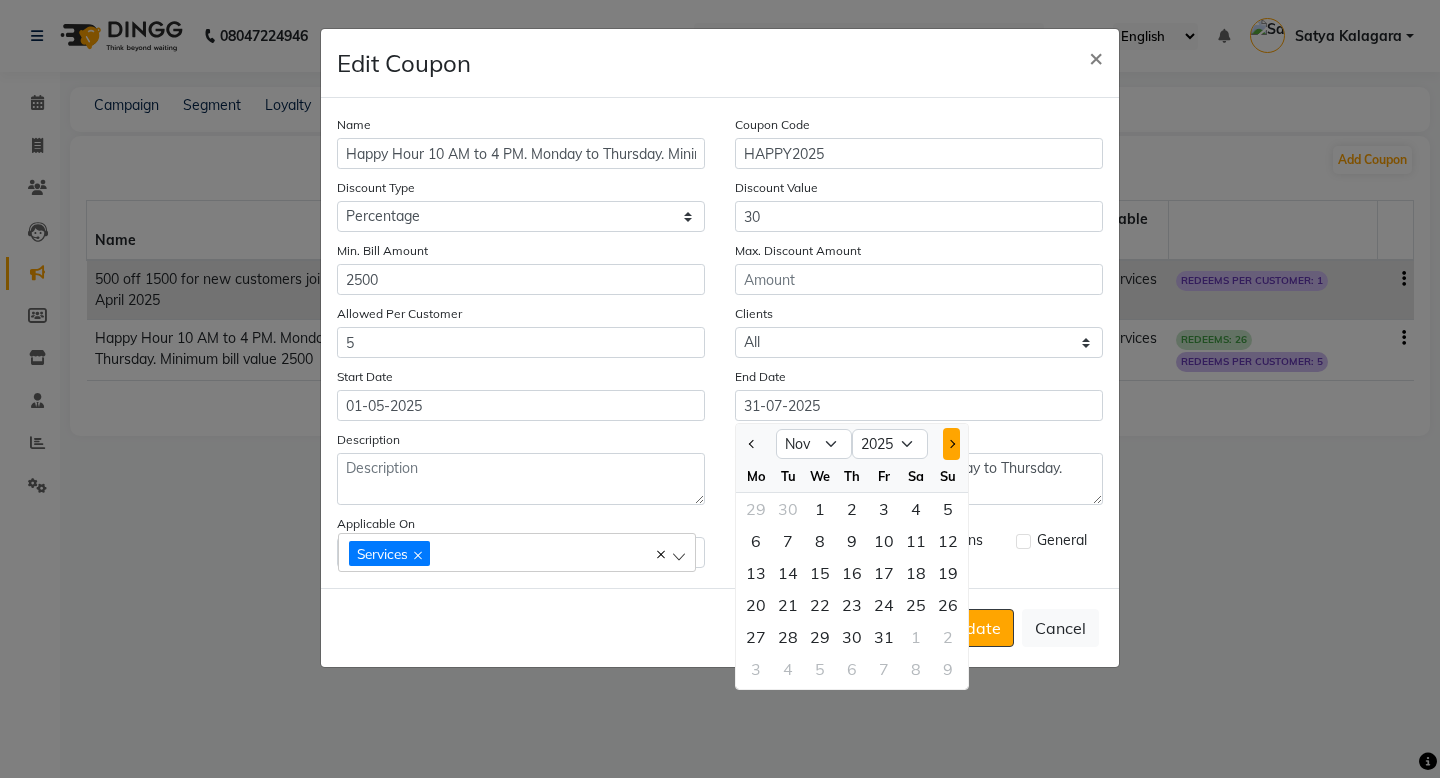 click 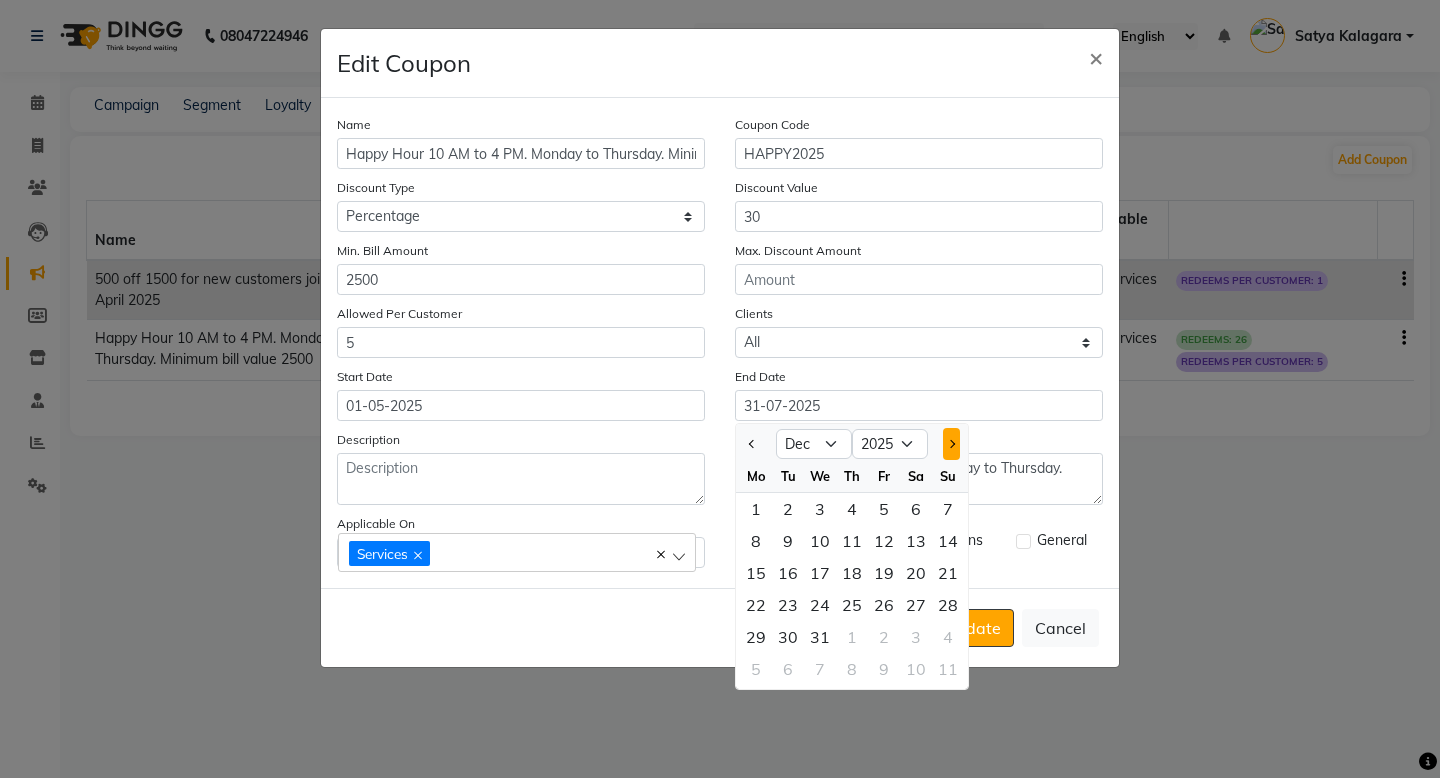 click 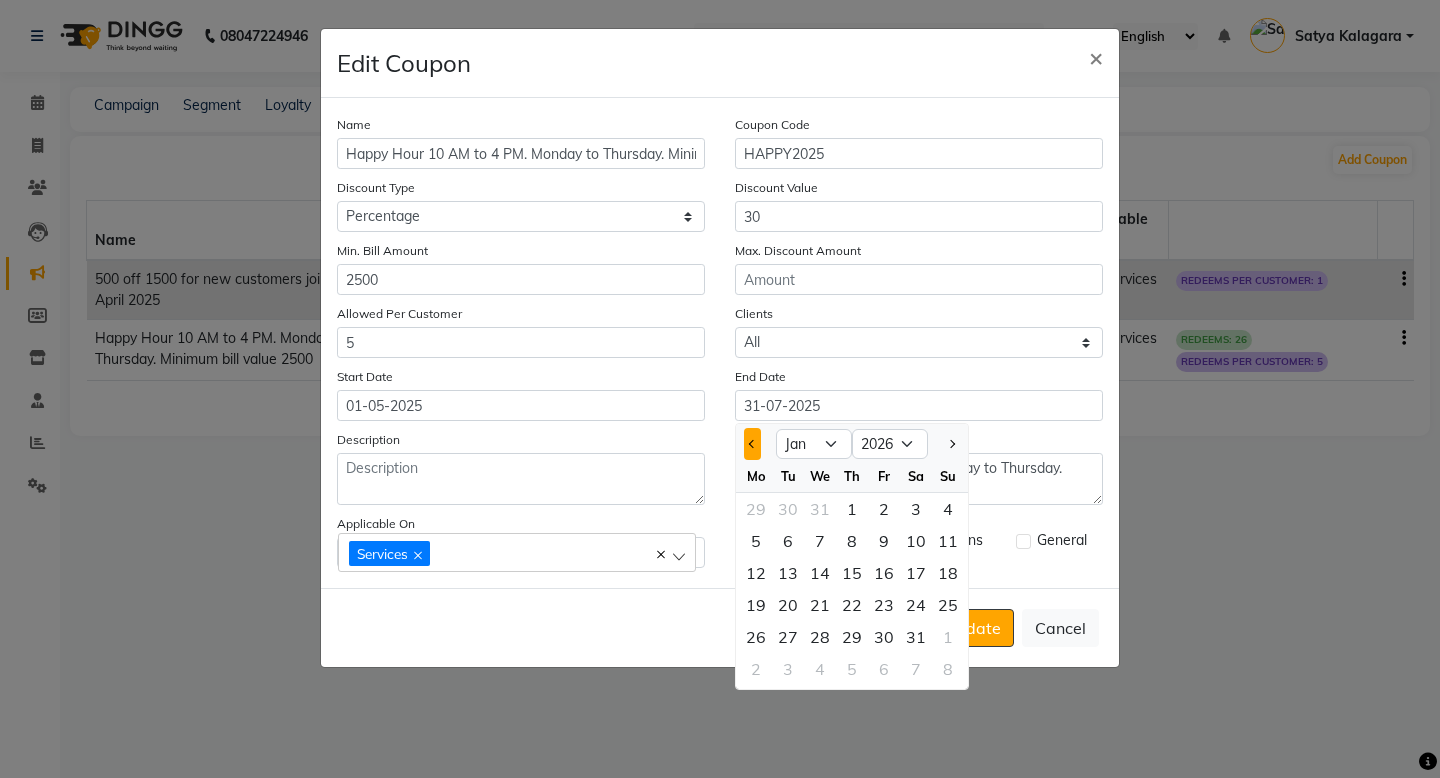 click 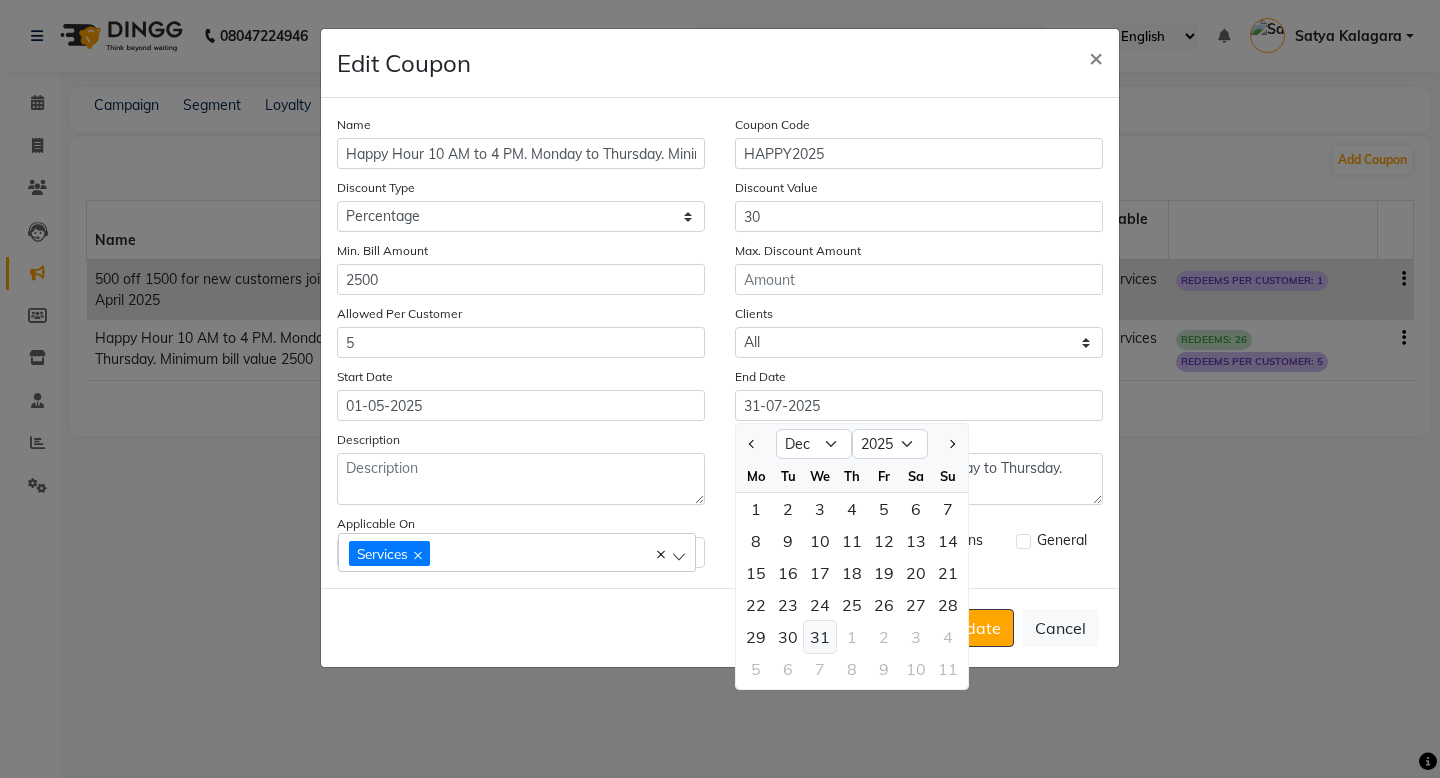 click on "31" 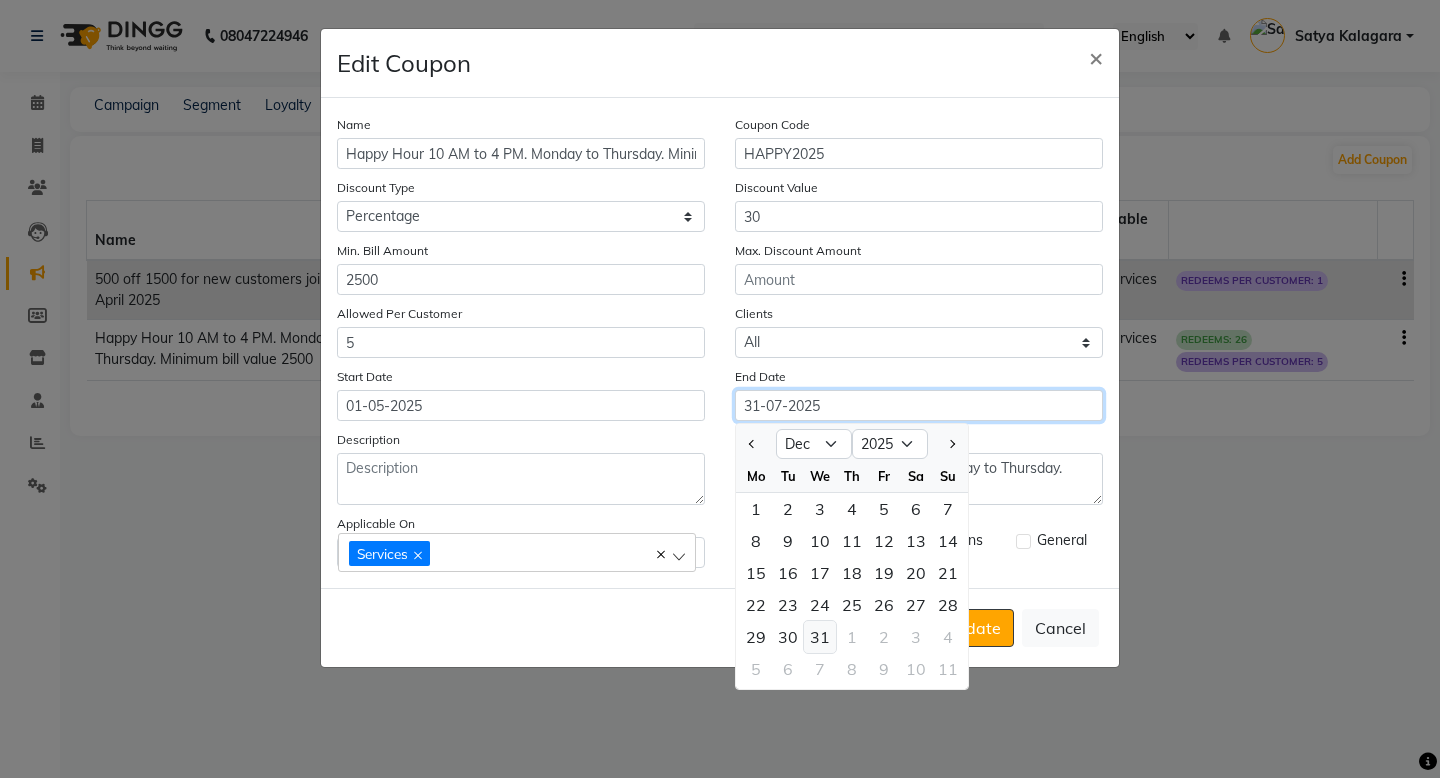 type on "31-12-2025" 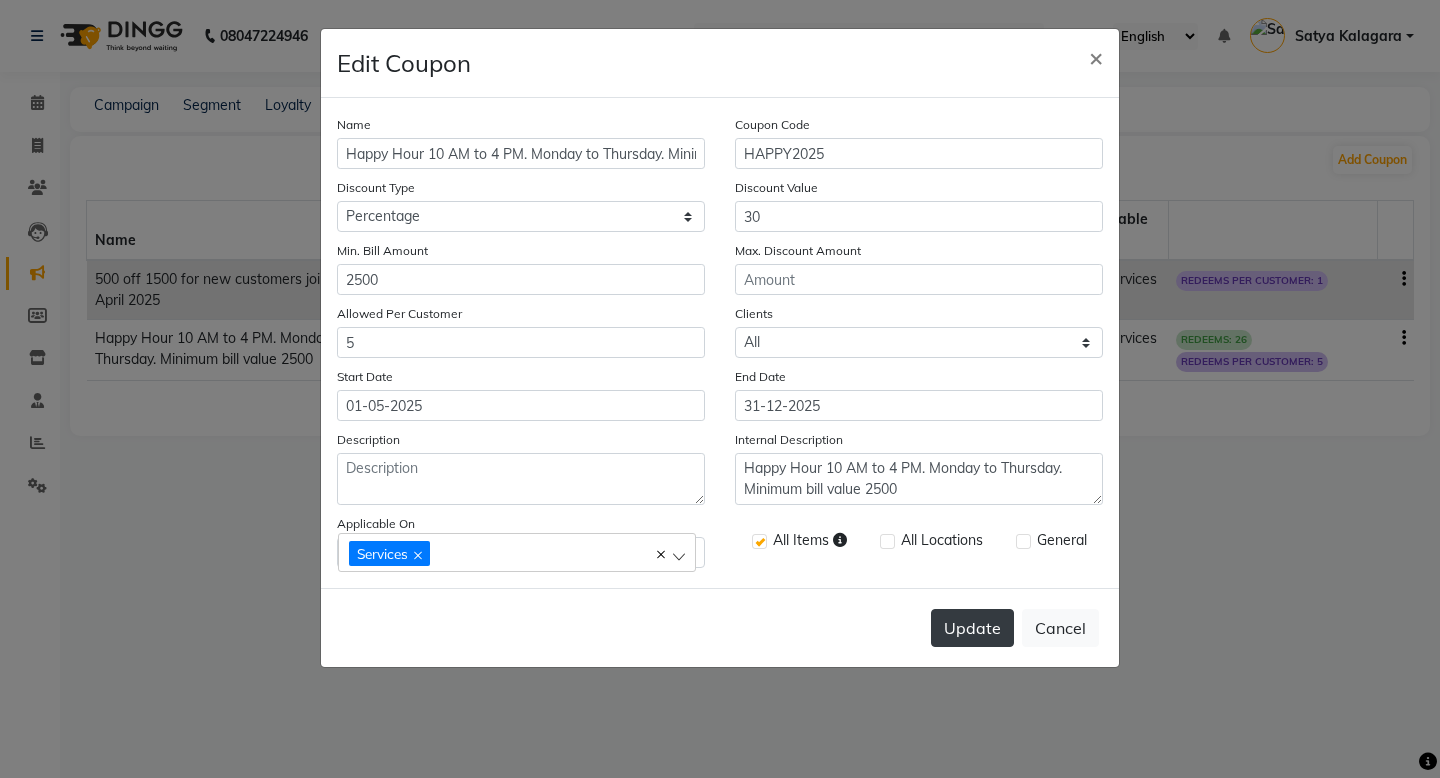 click on "Update" 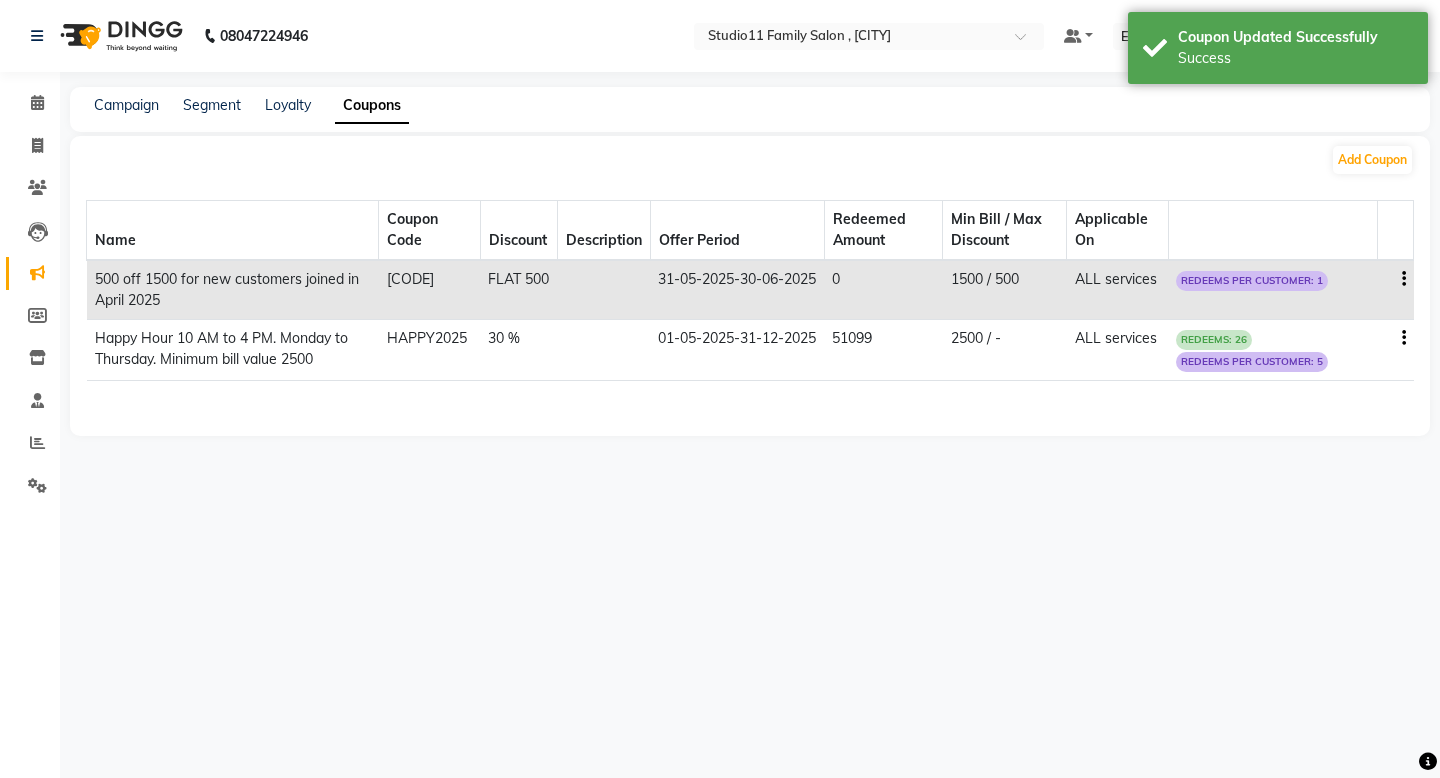 click on "REDEEMS: 26" 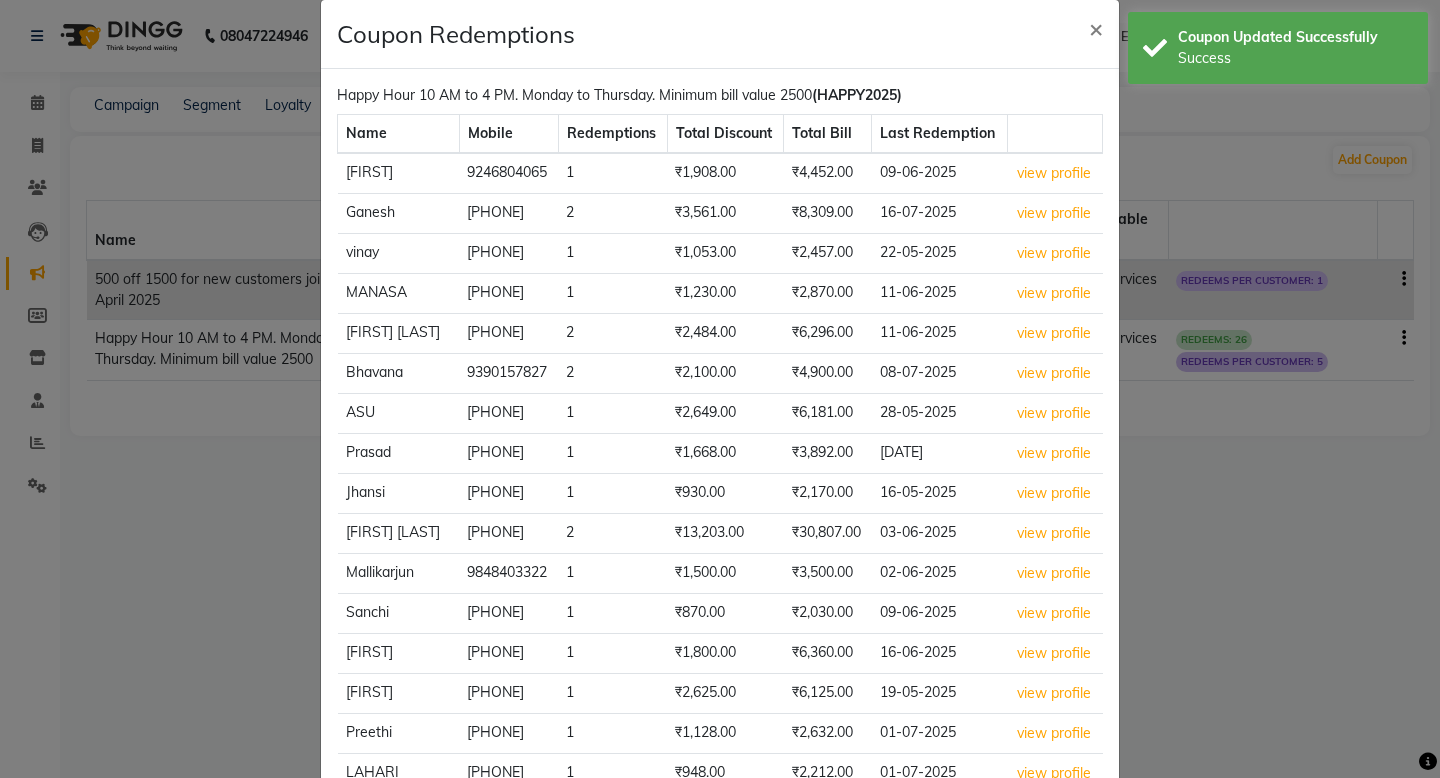 scroll, scrollTop: 0, scrollLeft: 0, axis: both 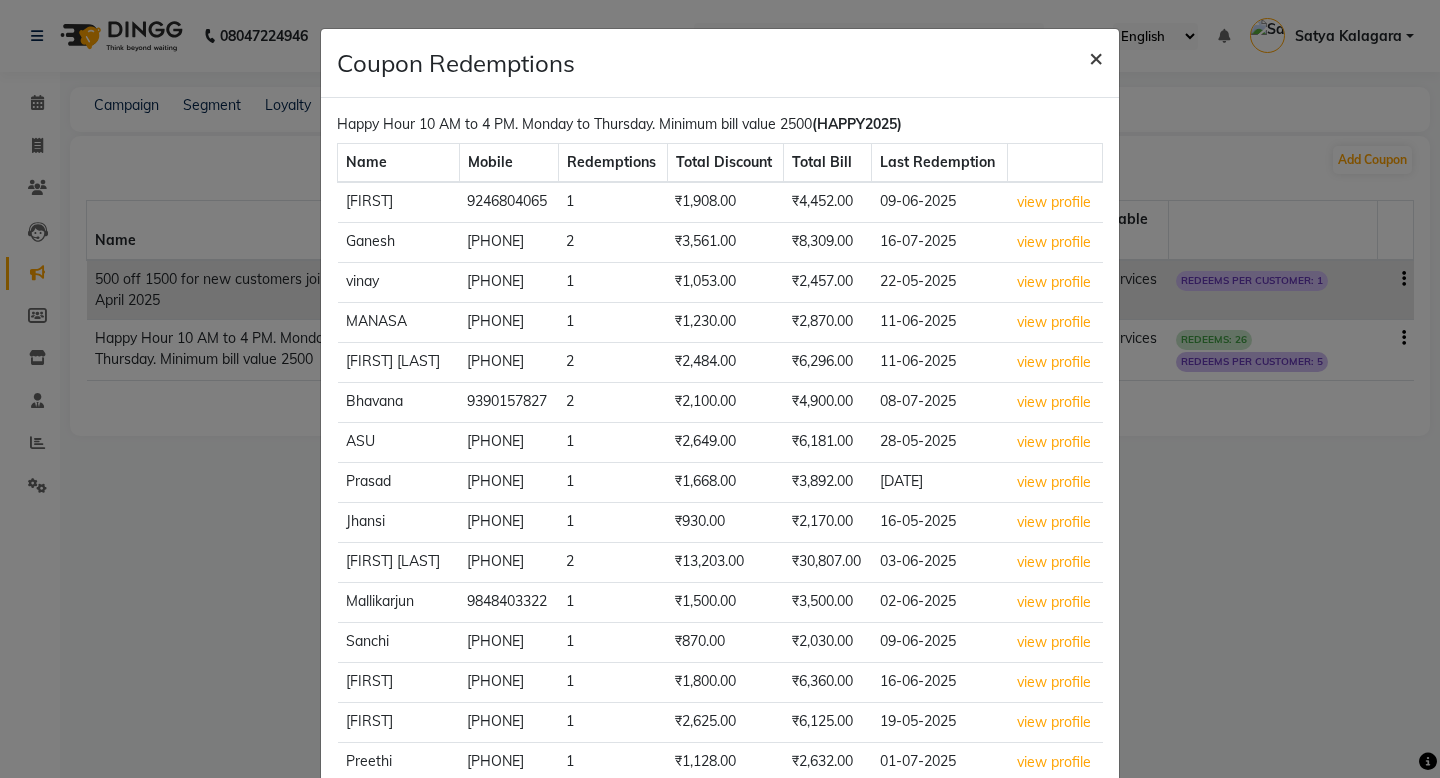 click on "×" 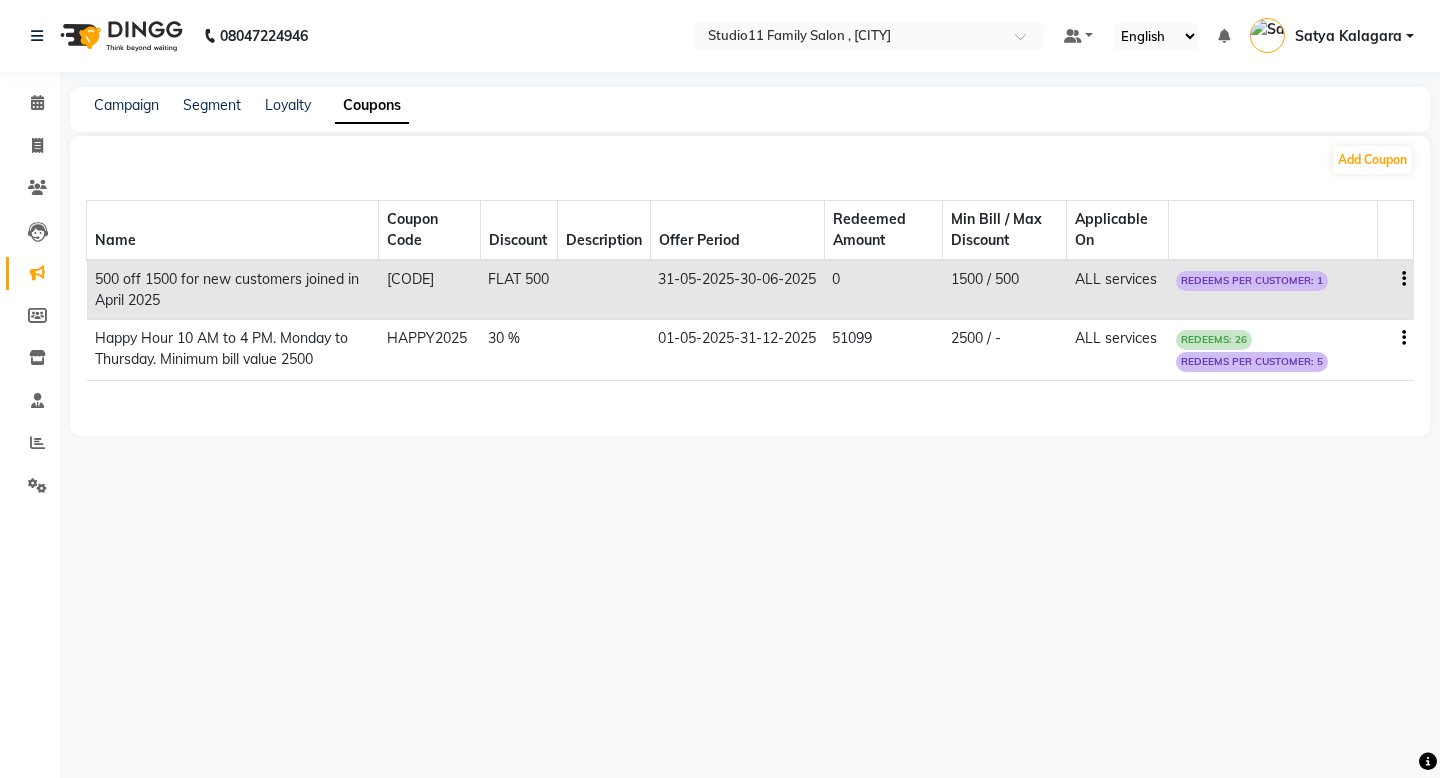 click on "REDEEMS: 26" 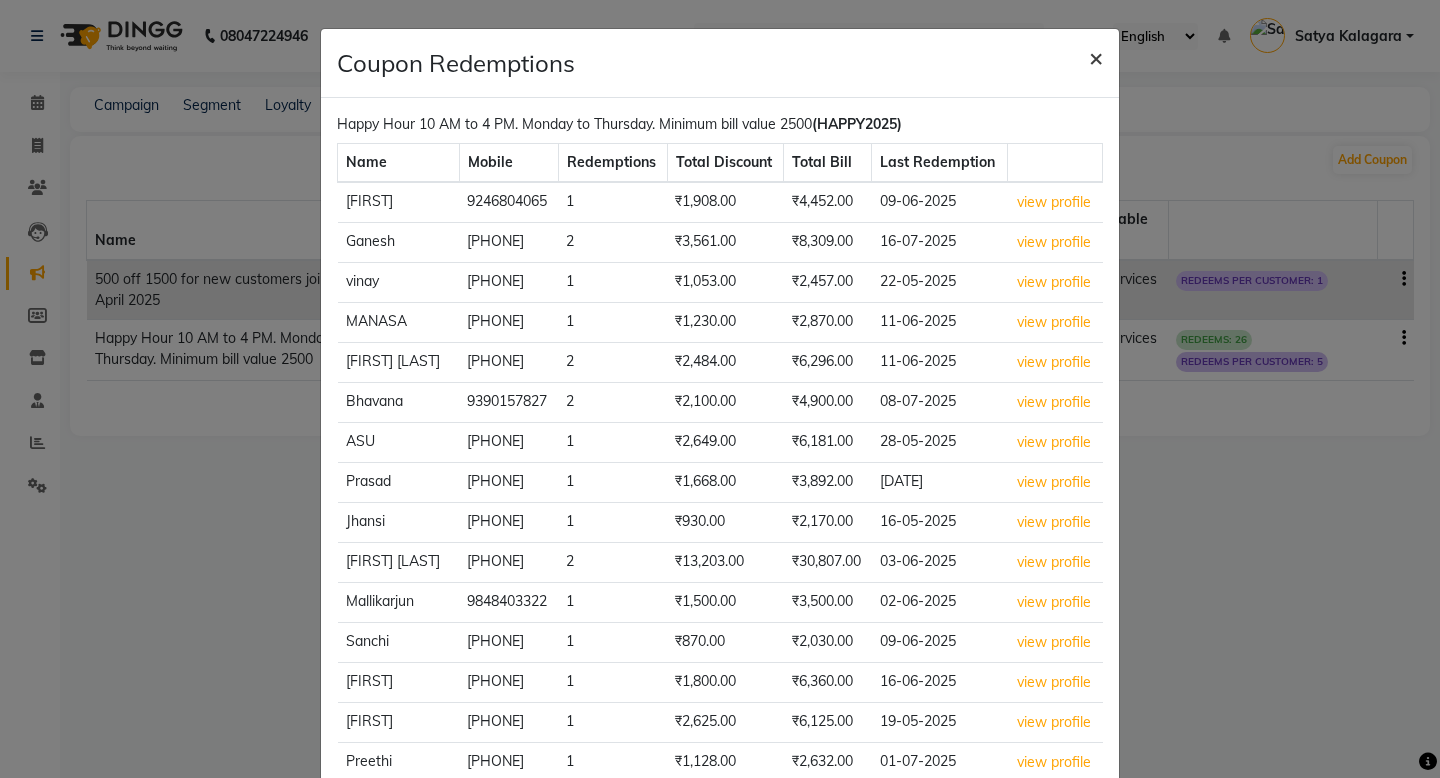click on "×" 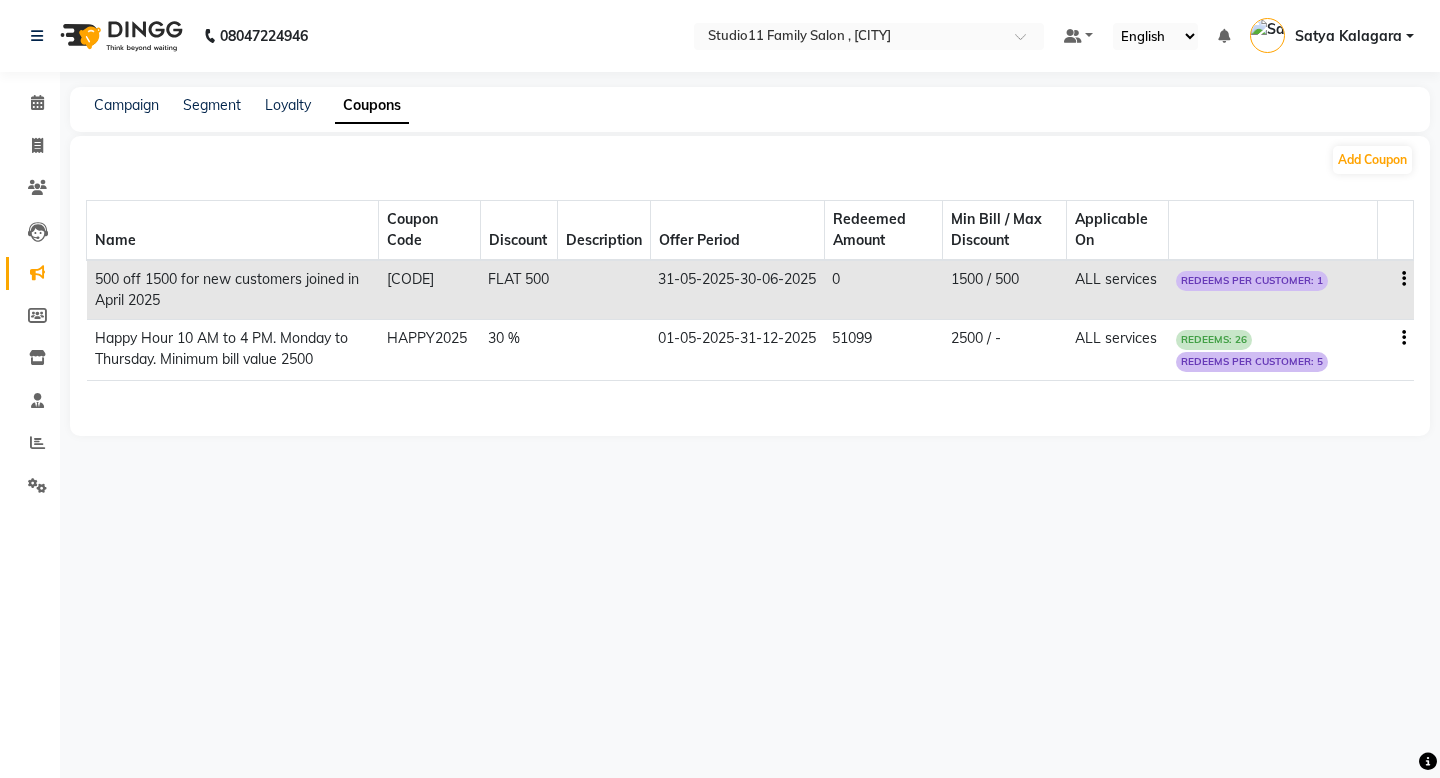 click 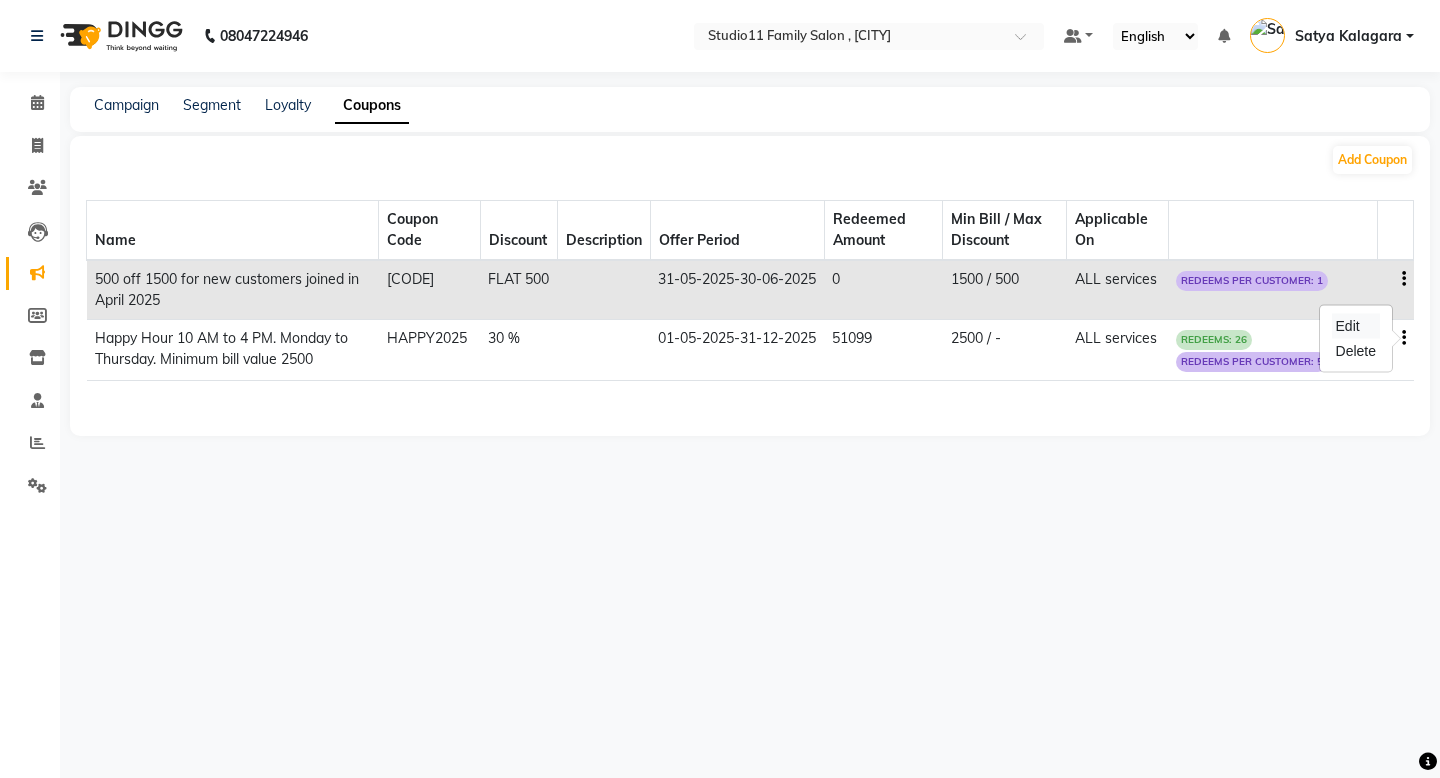 click on "Edit" at bounding box center [1356, 326] 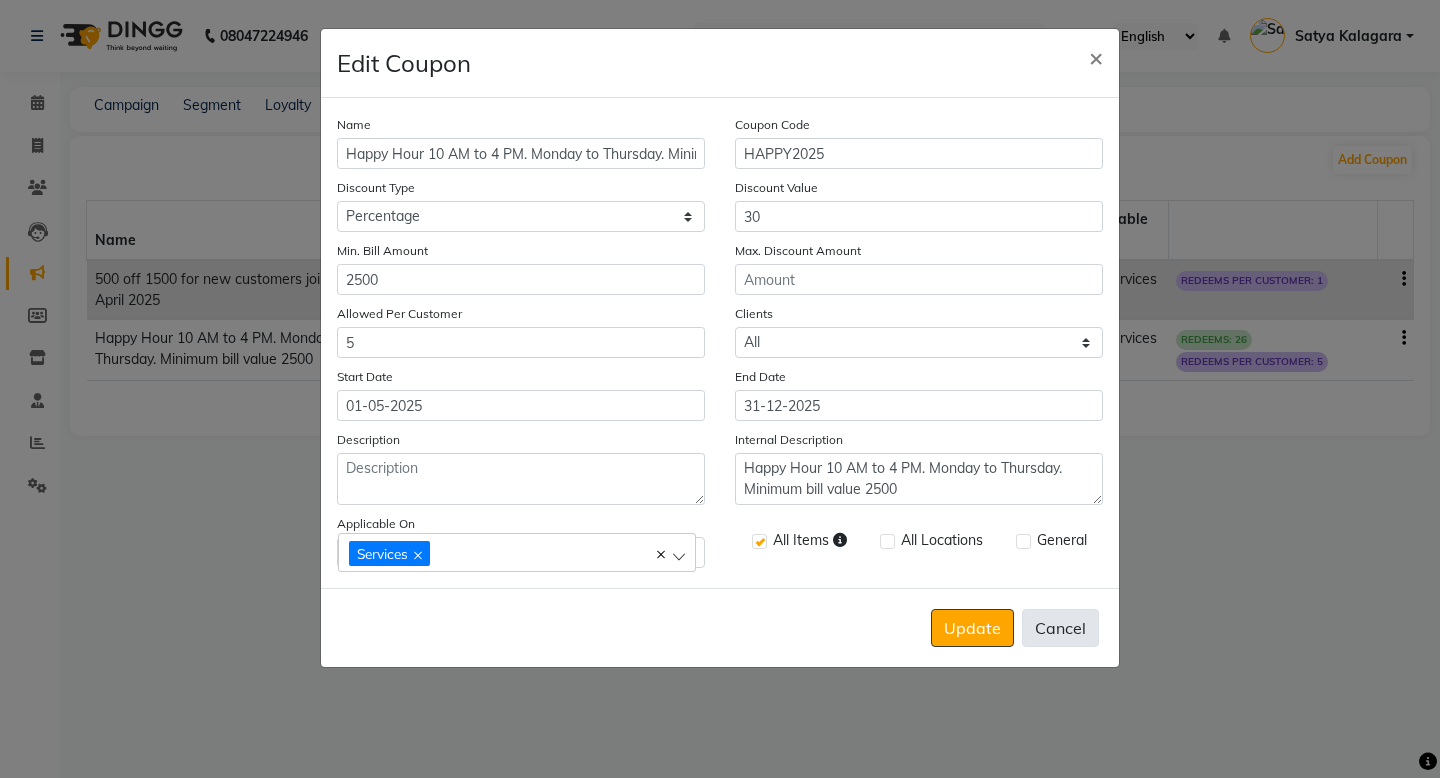 click on "Cancel" 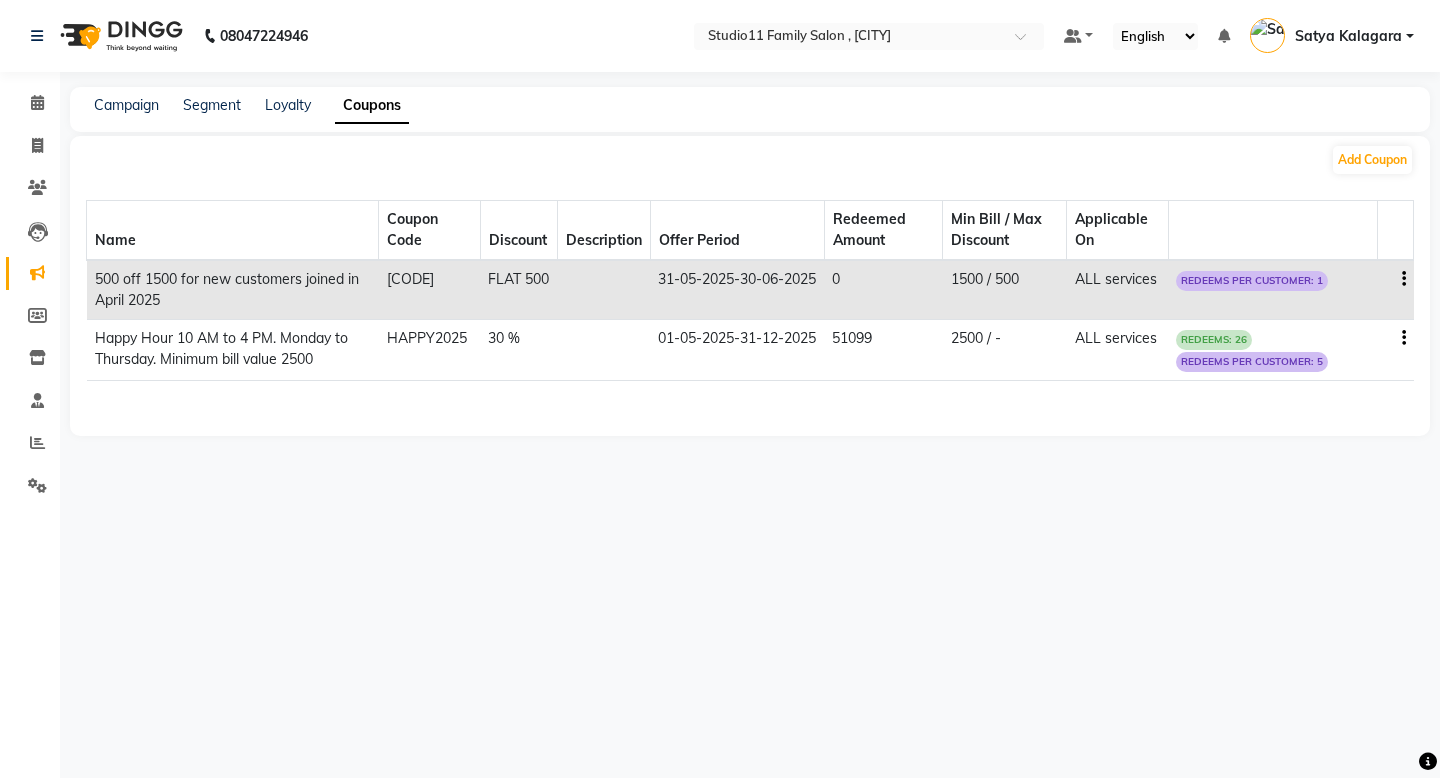 click on "Select Location × Studio11 Family Salon , [CITY] Default Panel My Panel English ENGLISH Español العربية मराठी हिंदी ગુજરાતી தமிழ் 中文 Notifications nothing to show [FIRST] [LAST] Manage Profile Change Password Sign out Version:3.15.11 ☀ Studio11 Family Salon , [CITY] Calendar Invoice Clients Leads Marketing Members Inventory Staff Reports Settings Completed InProgress Upcoming Dropped Tentative Check-In Confirm Bookings Generate Report Segments Page Builder Campaign Segment LoyaltyCoupons Add Coupon Name Coupon Code Discount Description Offer Period Redeemed Amount Min Bill / Max Discount Applicable On 500 off 1500 for new customers joined in April 2025 [CODE] FLAT 500 31-05-2025 - 30-06-2025 0 1500 / 500 ALL services REDEEMS PER CUSTOMER: 1 Happy Hour 10 AM to 4 PM. Monday to Thursday. Minimum bill value 2500 [CODE] 30 % 01-05-2025 - 31-12-2025 51099 2500 / - ALL services REDEEMS: 26" at bounding box center (720, 389) 